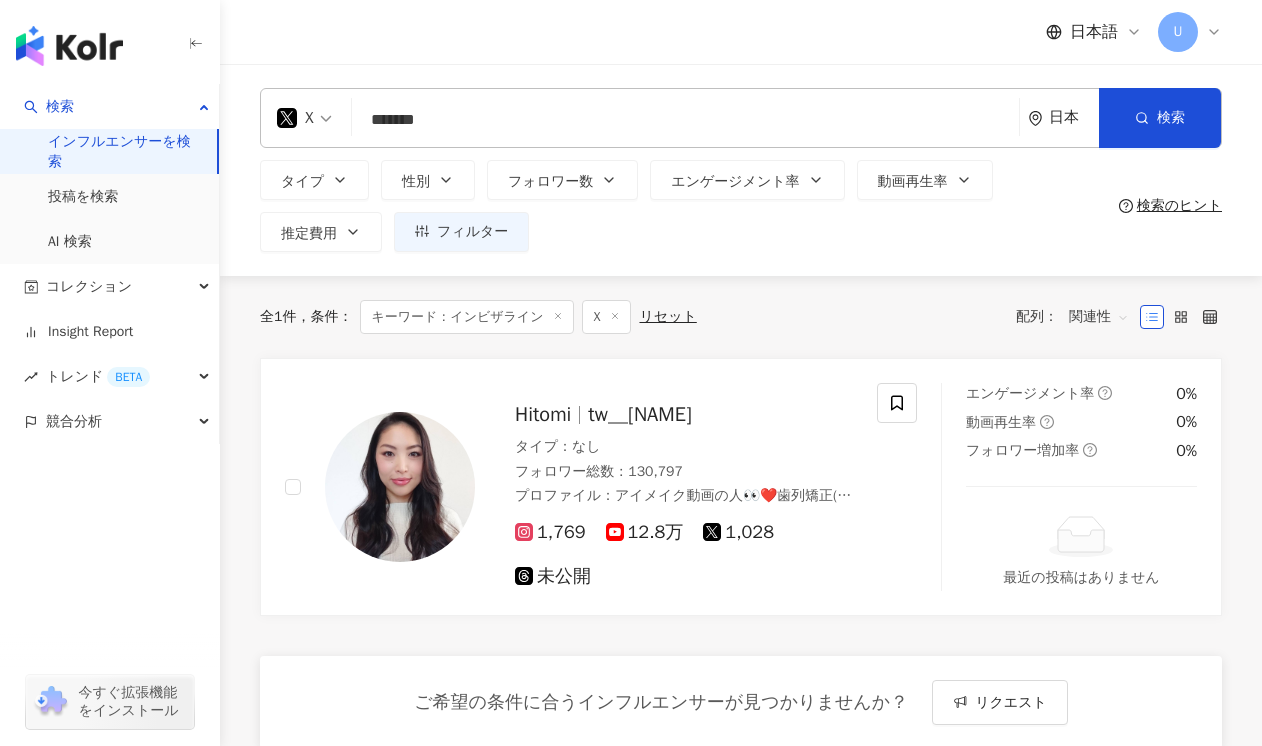 scroll, scrollTop: 0, scrollLeft: 0, axis: both 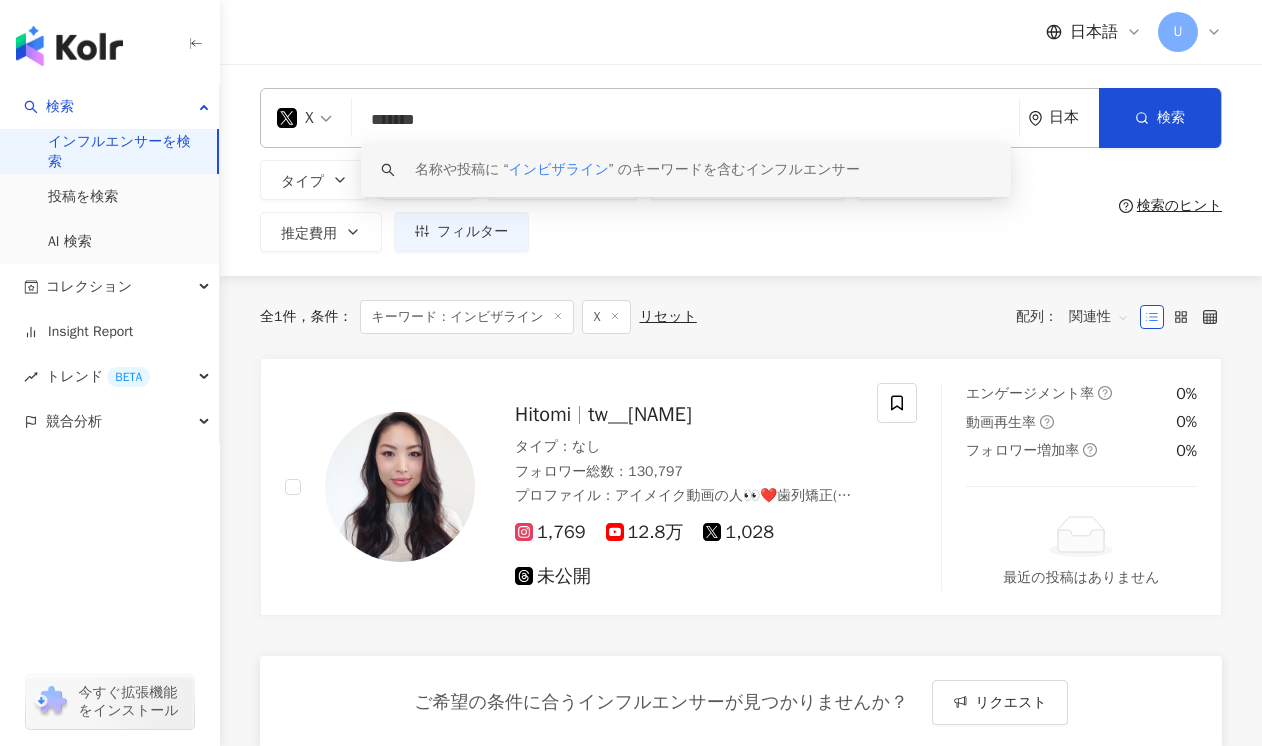click on "X" at bounding box center (304, 118) 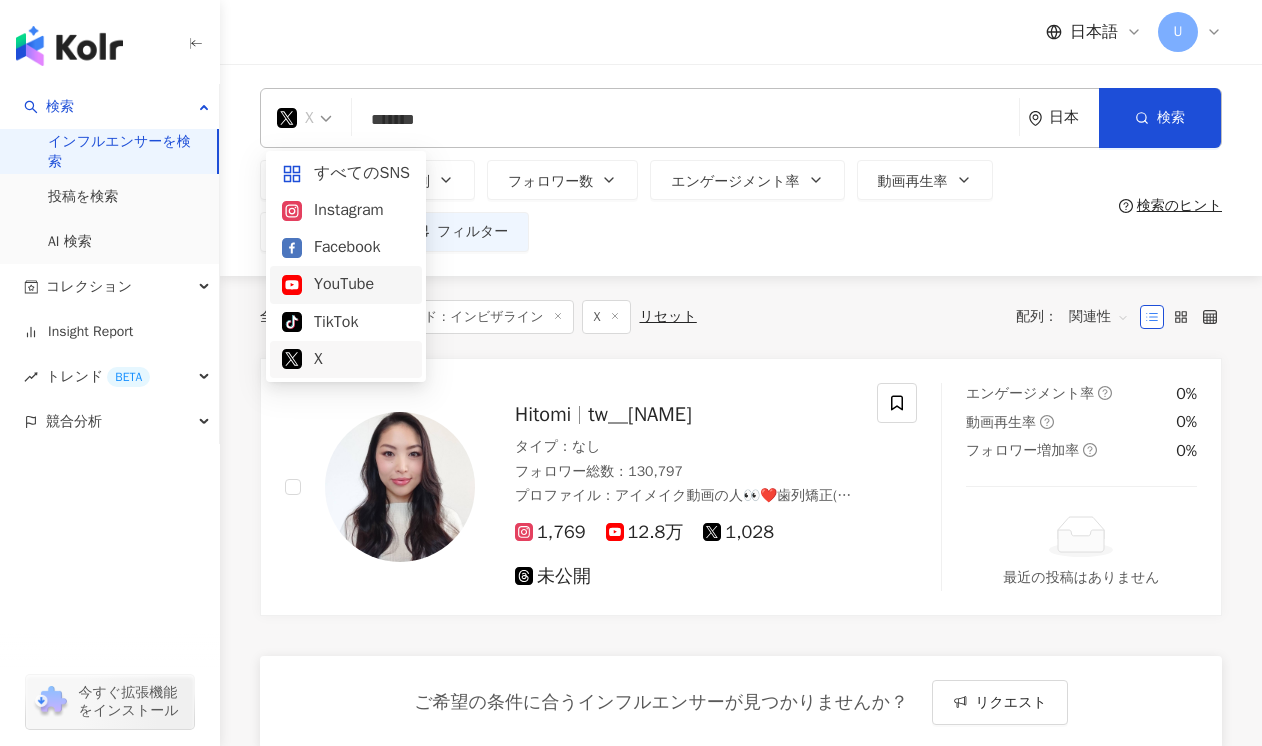click on "YouTube" at bounding box center (346, 284) 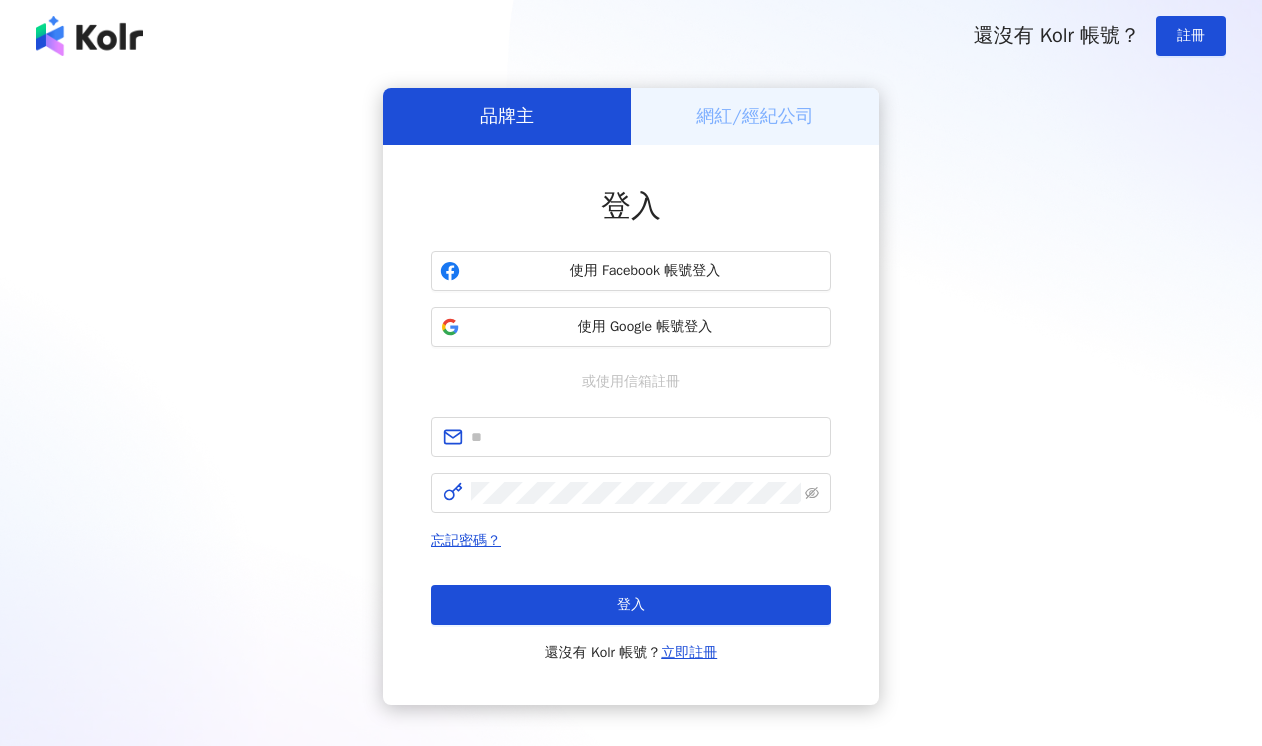 scroll, scrollTop: 0, scrollLeft: 0, axis: both 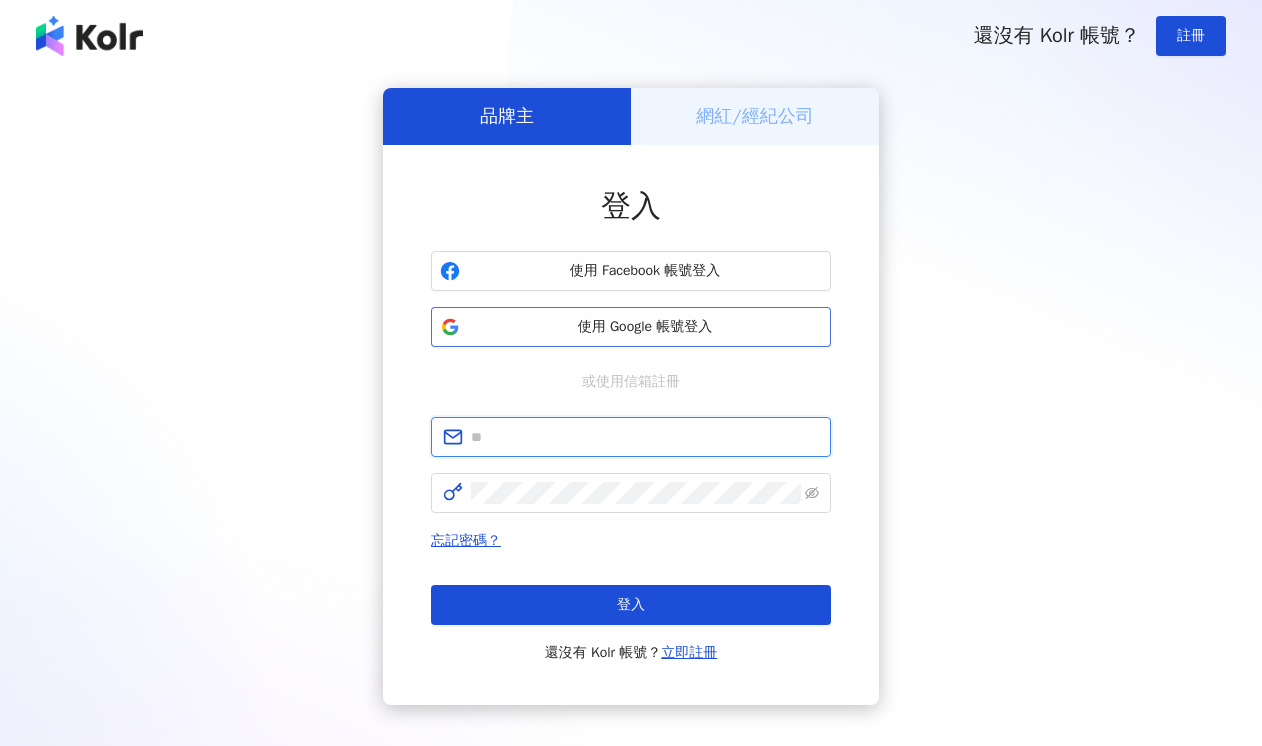 type on "**********" 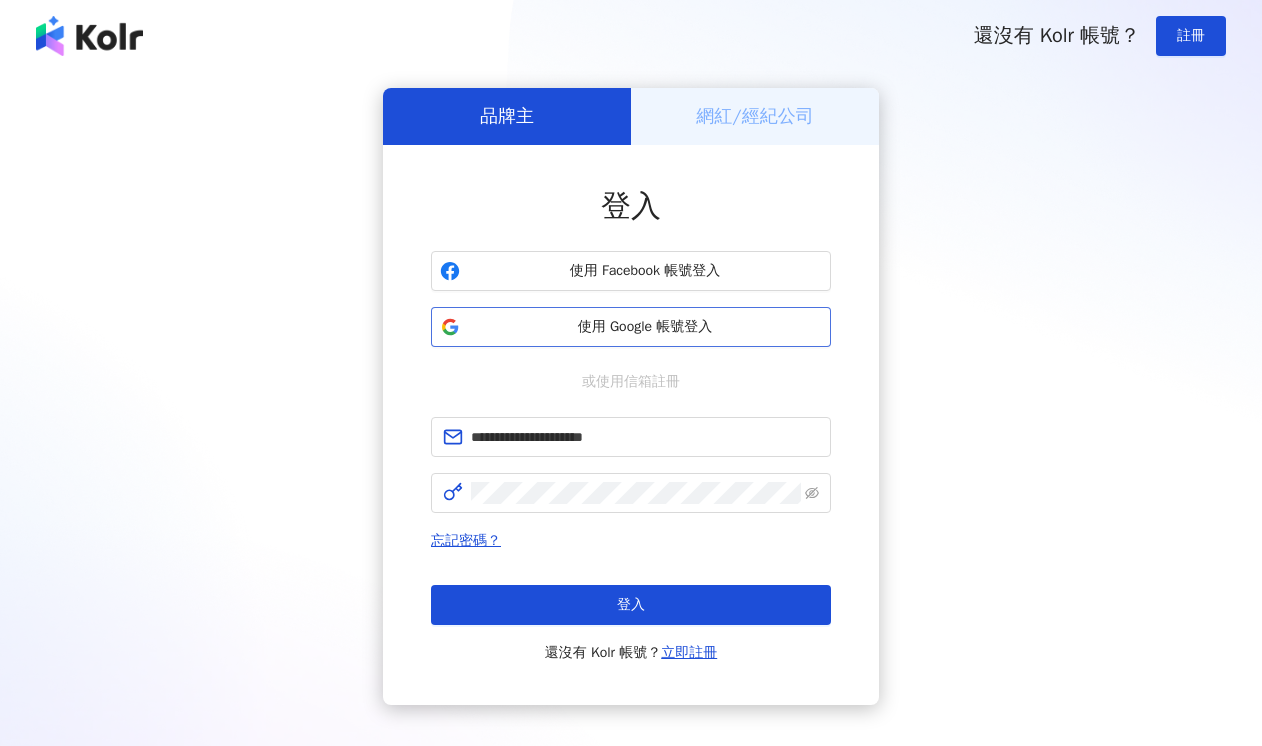 click on "使用 Google 帳號登入" at bounding box center (645, 327) 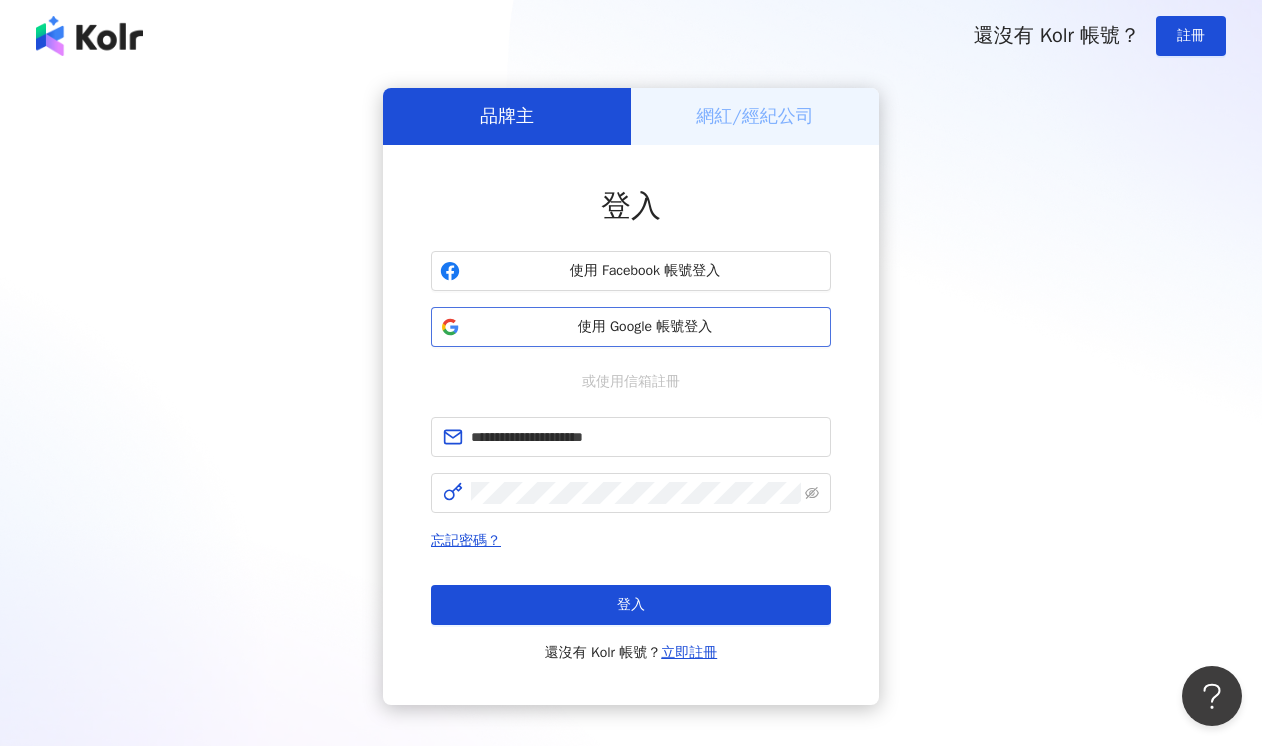 scroll, scrollTop: 0, scrollLeft: 0, axis: both 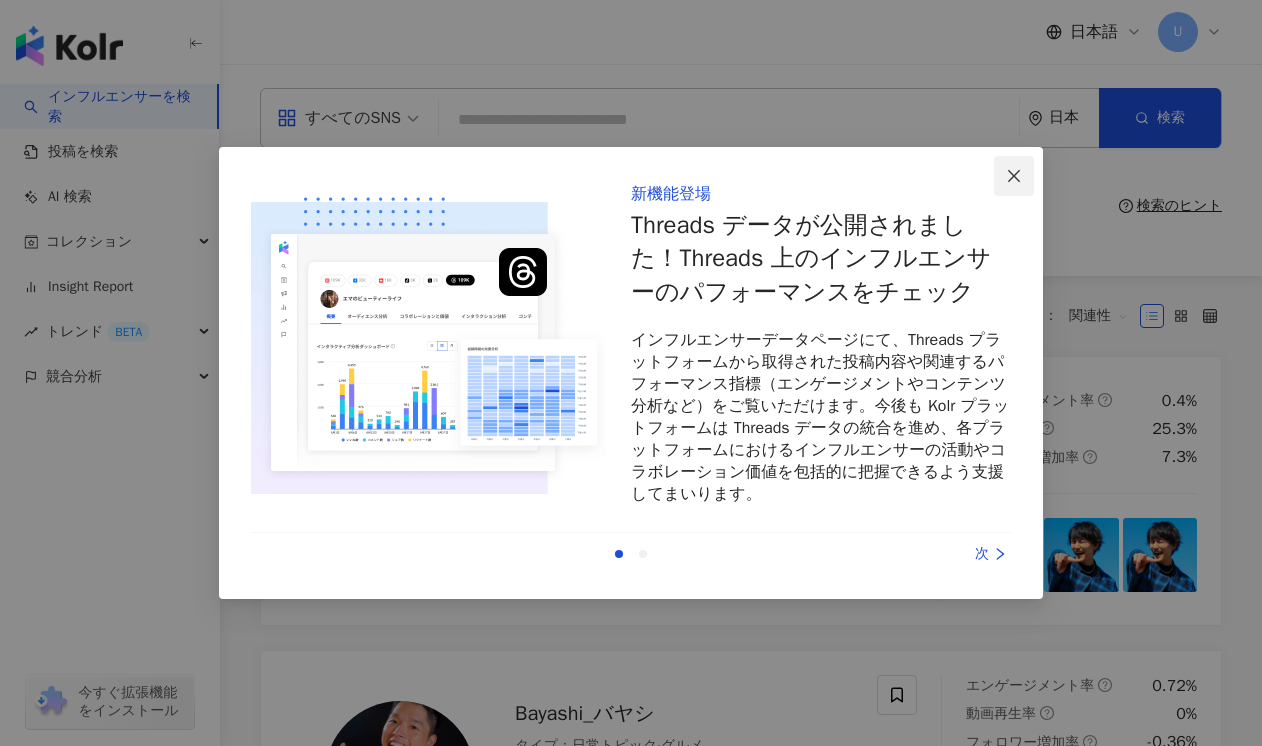 click 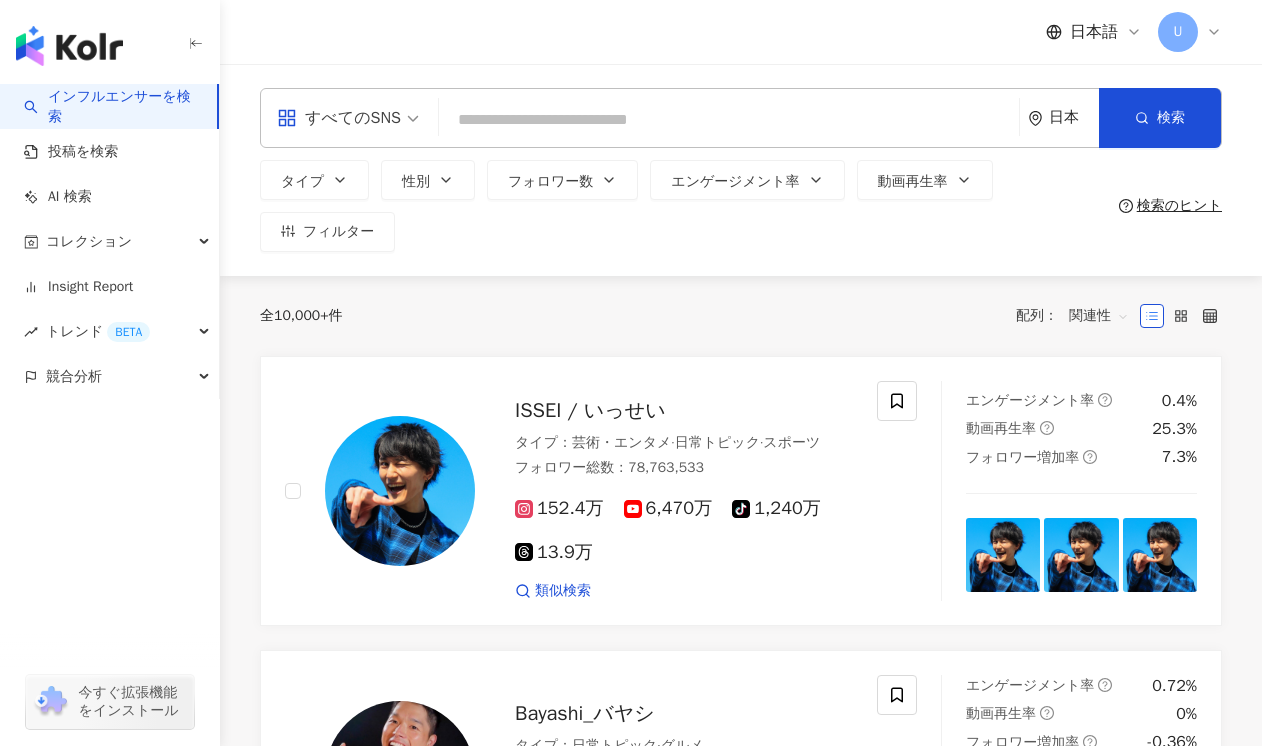 click at bounding box center (729, 120) 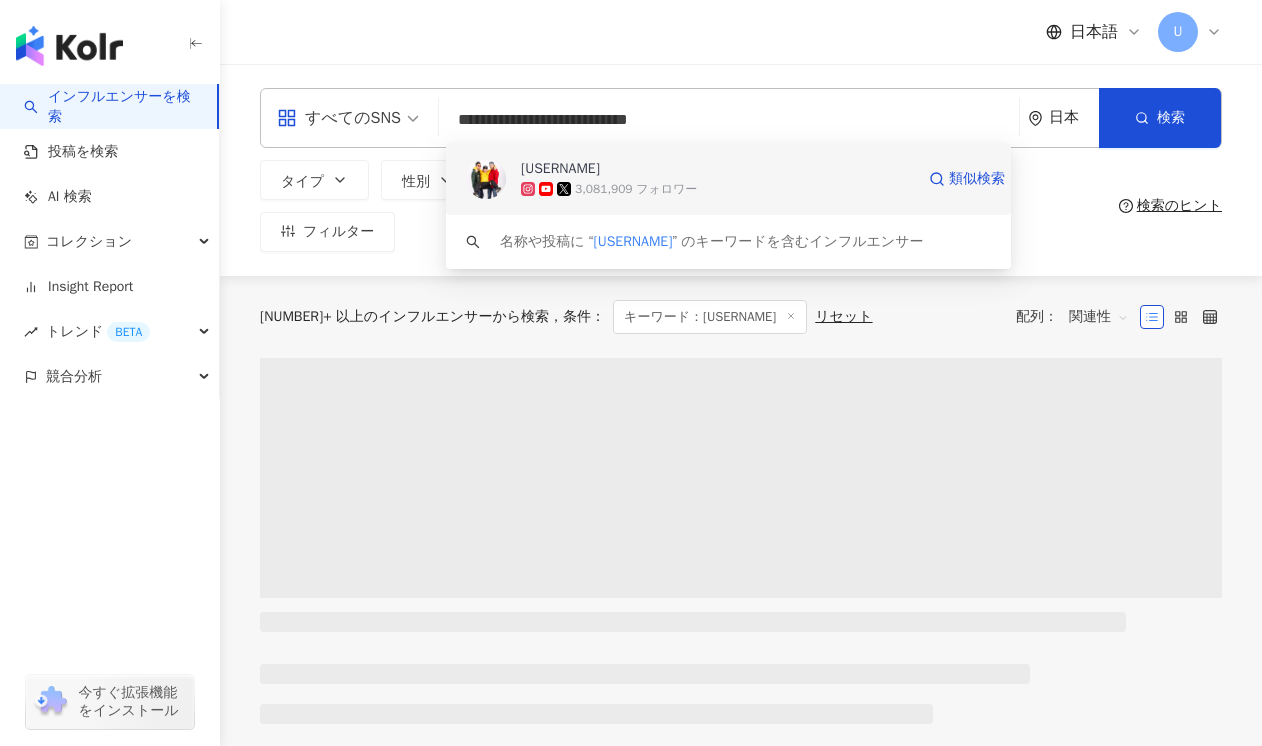 click on "3,081,909   フォロワー" at bounding box center [717, 189] 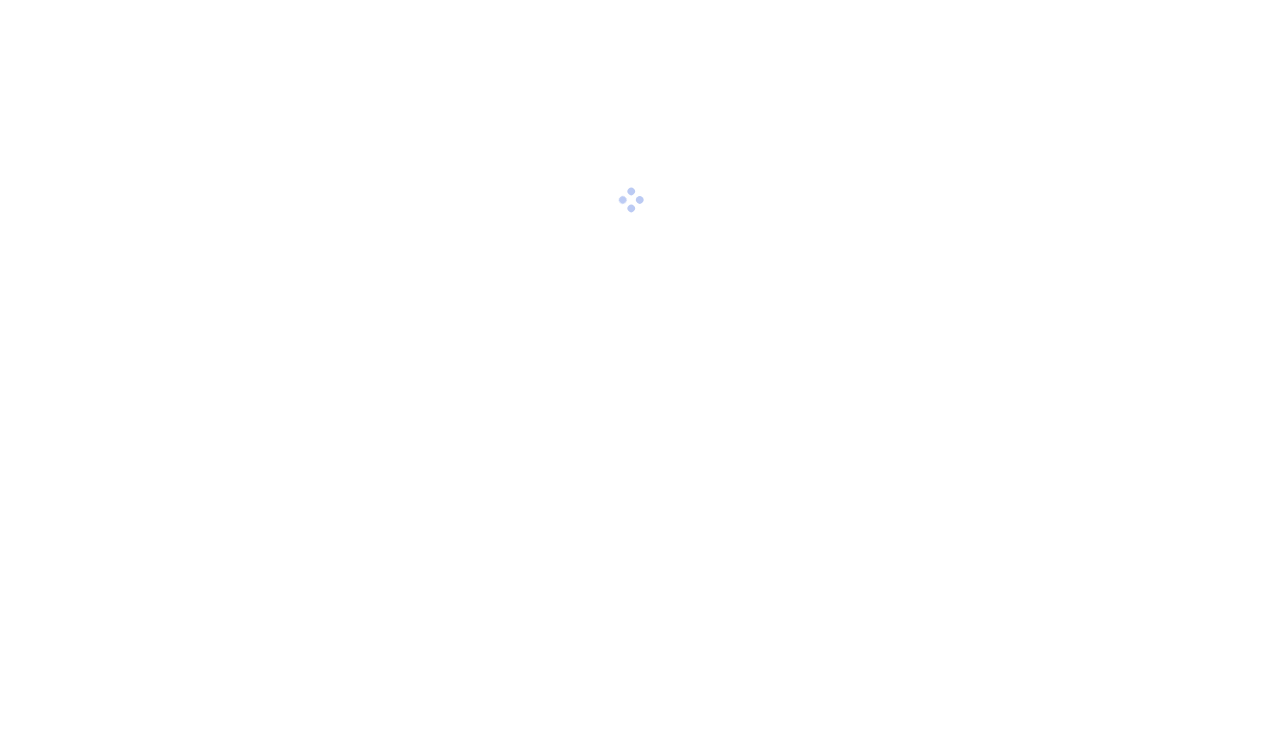scroll, scrollTop: 0, scrollLeft: 0, axis: both 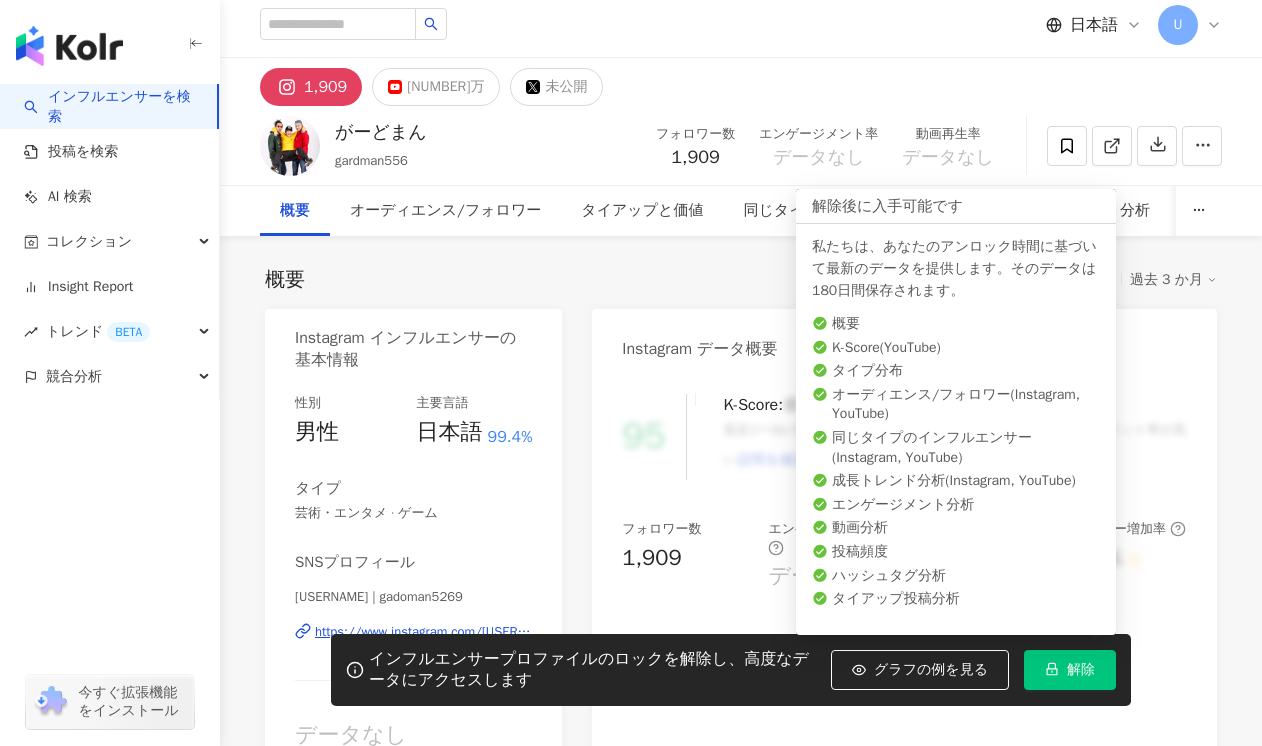 click 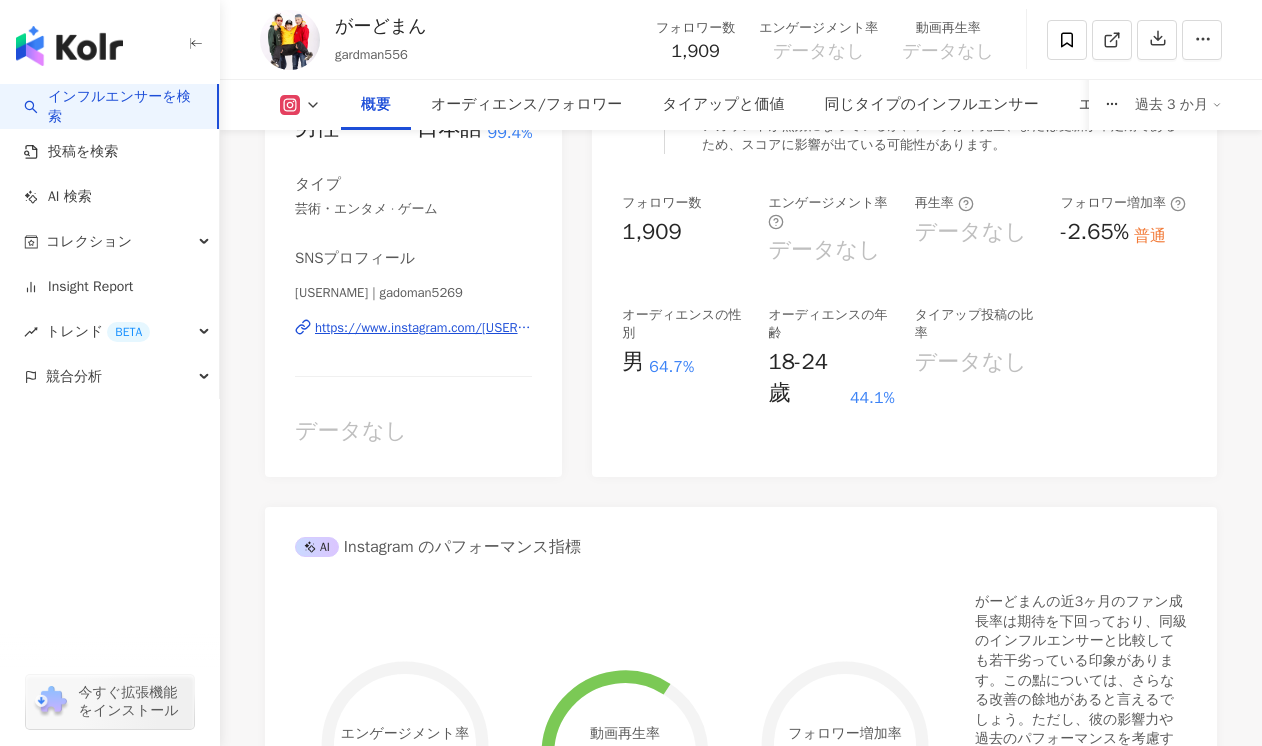 scroll, scrollTop: 0, scrollLeft: 0, axis: both 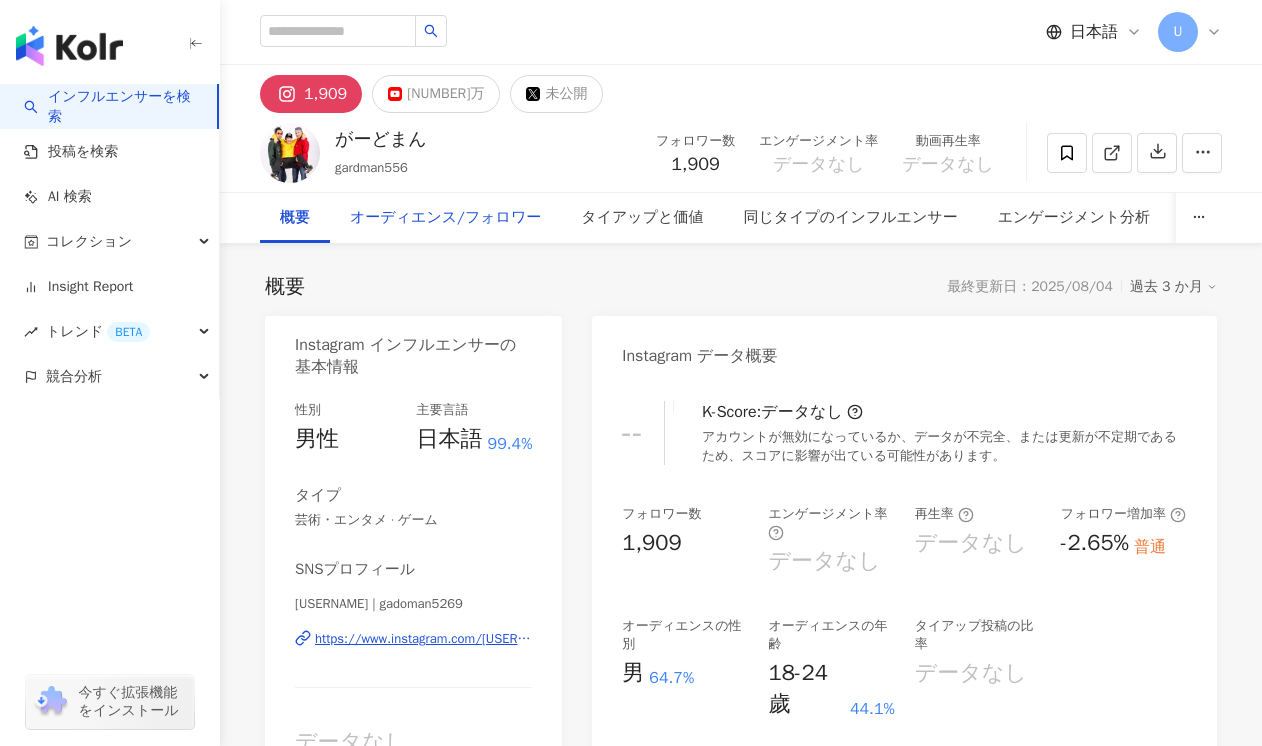 click on "オーディエンス/フォロワー" at bounding box center [445, 218] 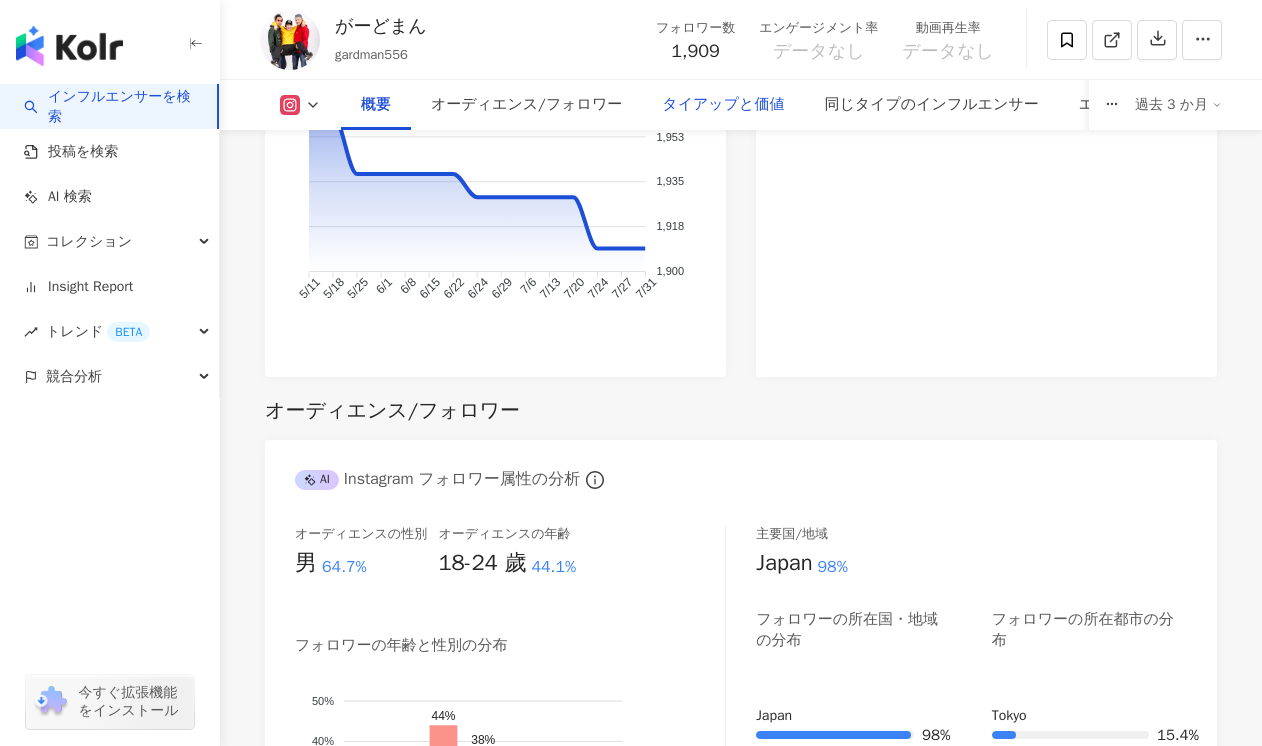 click on "タイアップと価値" at bounding box center (723, 105) 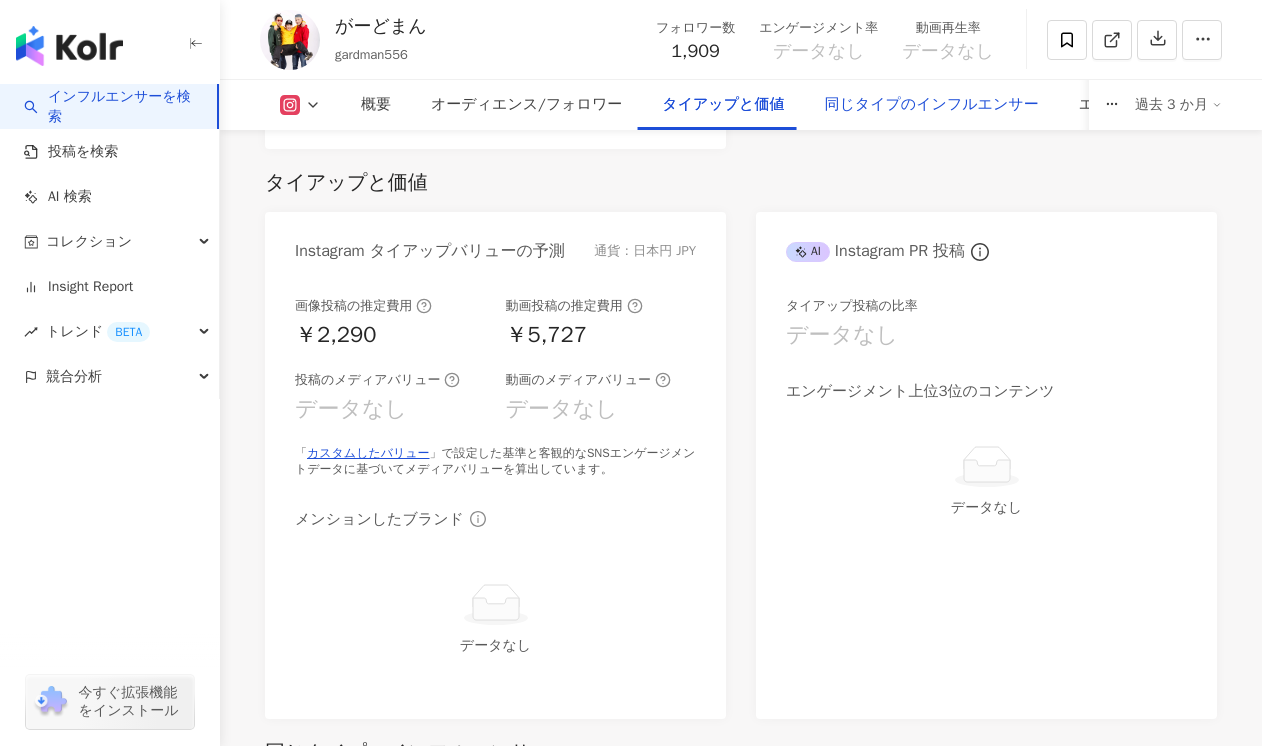 click on "同じタイプのインフルエンサー" at bounding box center [931, 105] 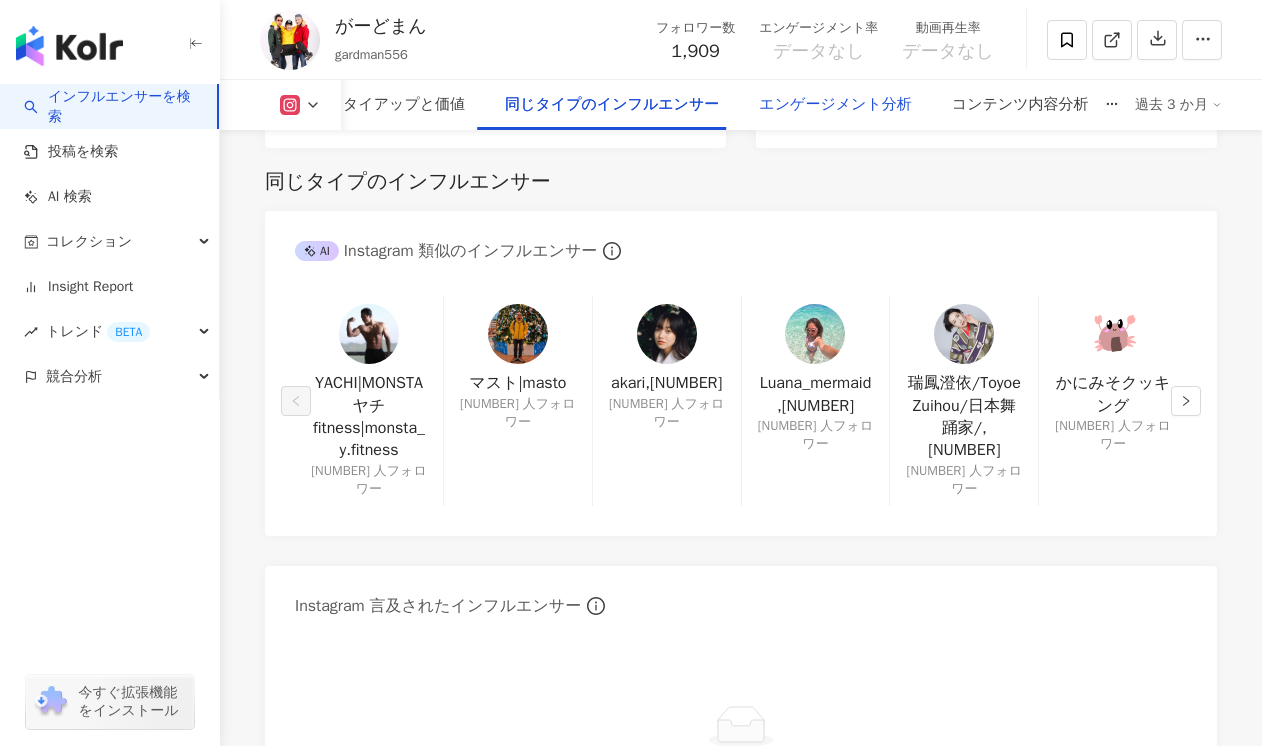 click on "エンゲージメント分析" at bounding box center [835, 105] 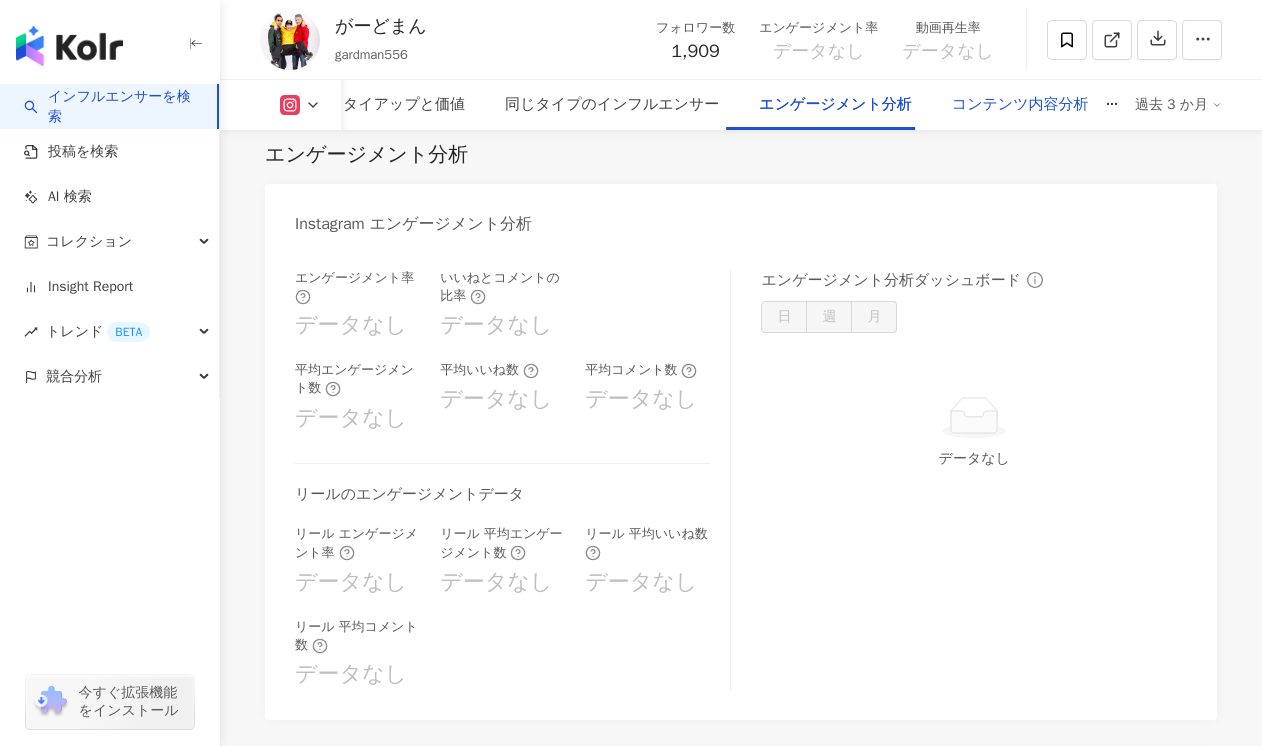 click on "コンテンツ内容分析" at bounding box center [1020, 105] 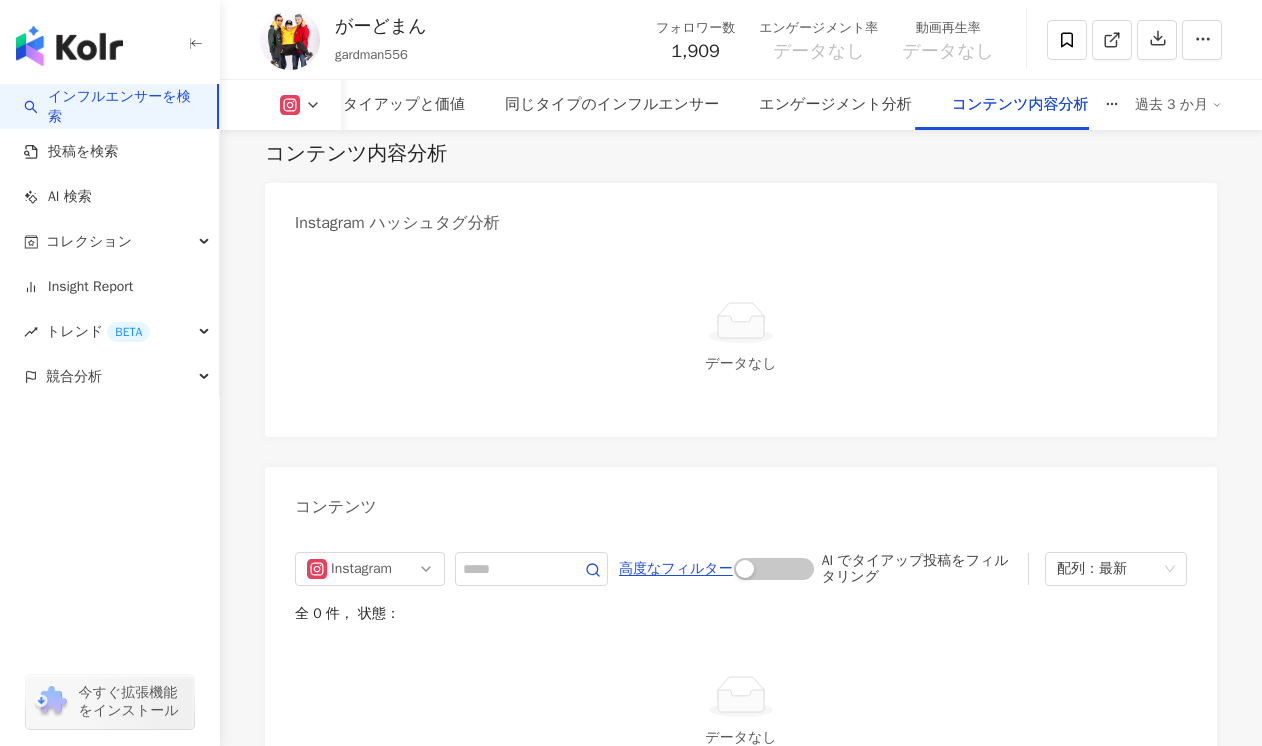 click 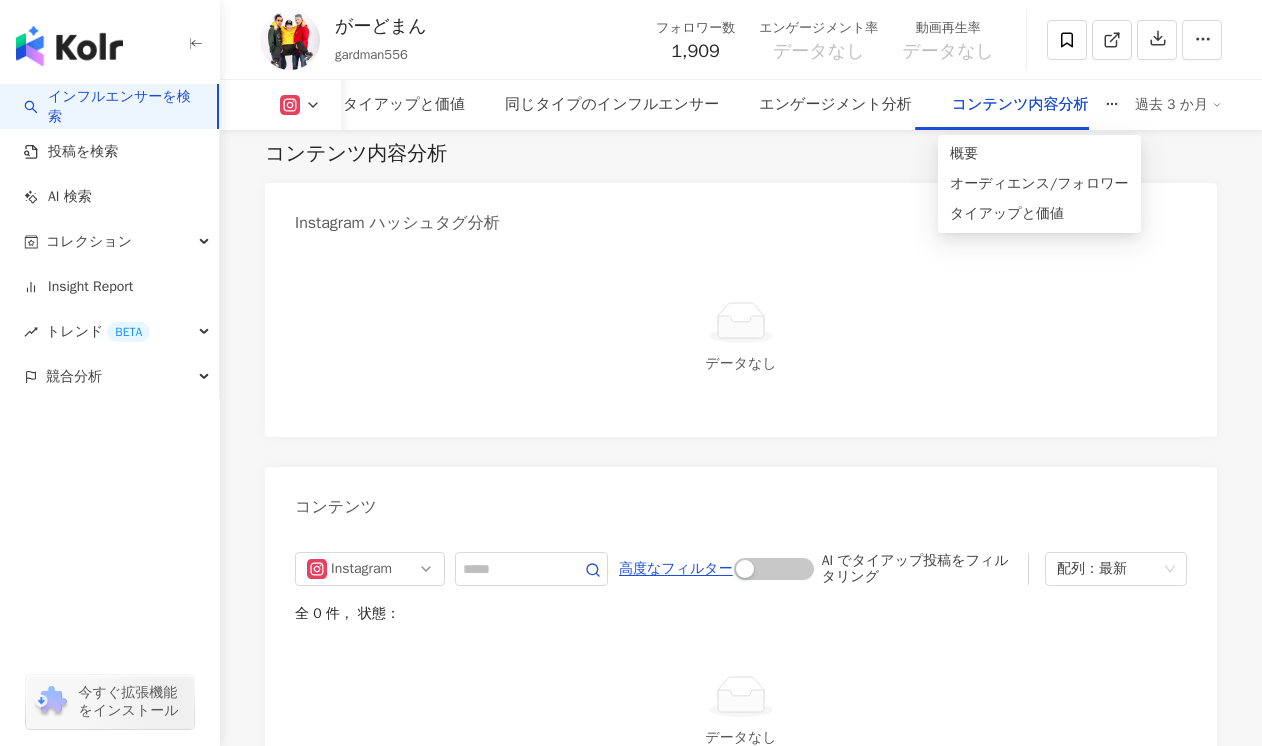 click 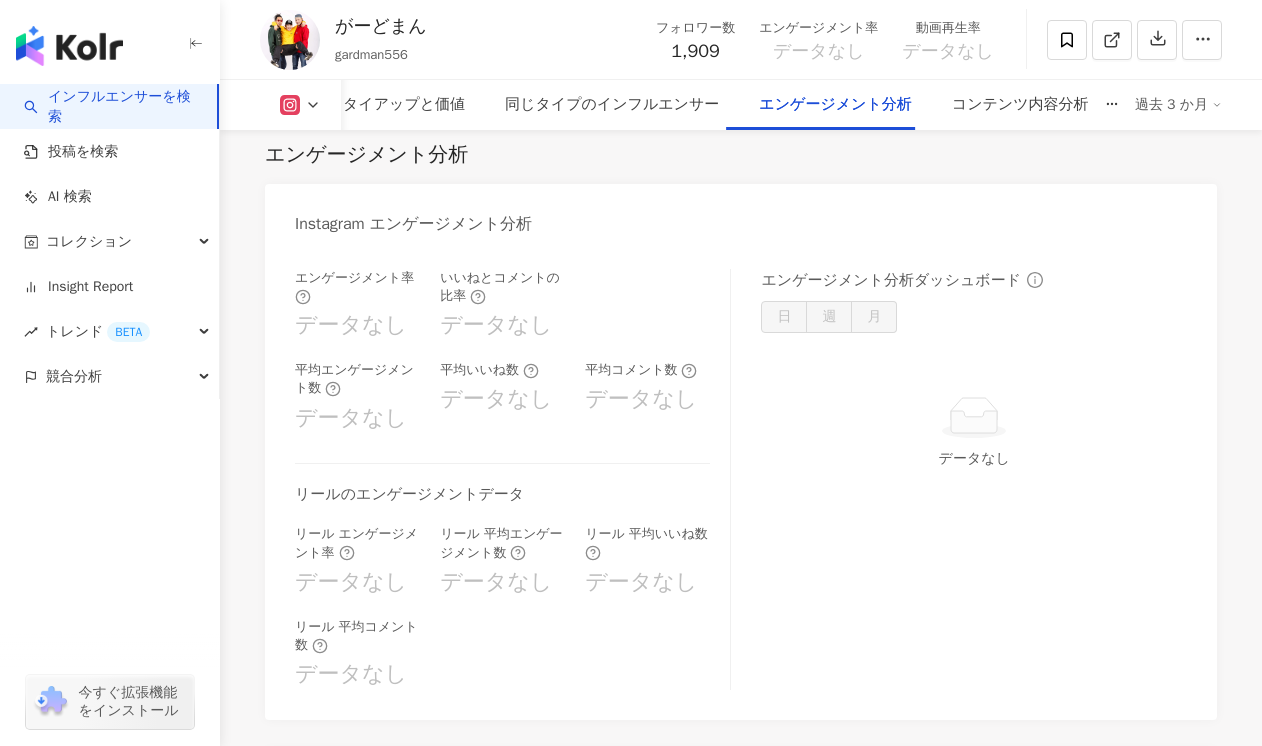 scroll, scrollTop: 3387, scrollLeft: 0, axis: vertical 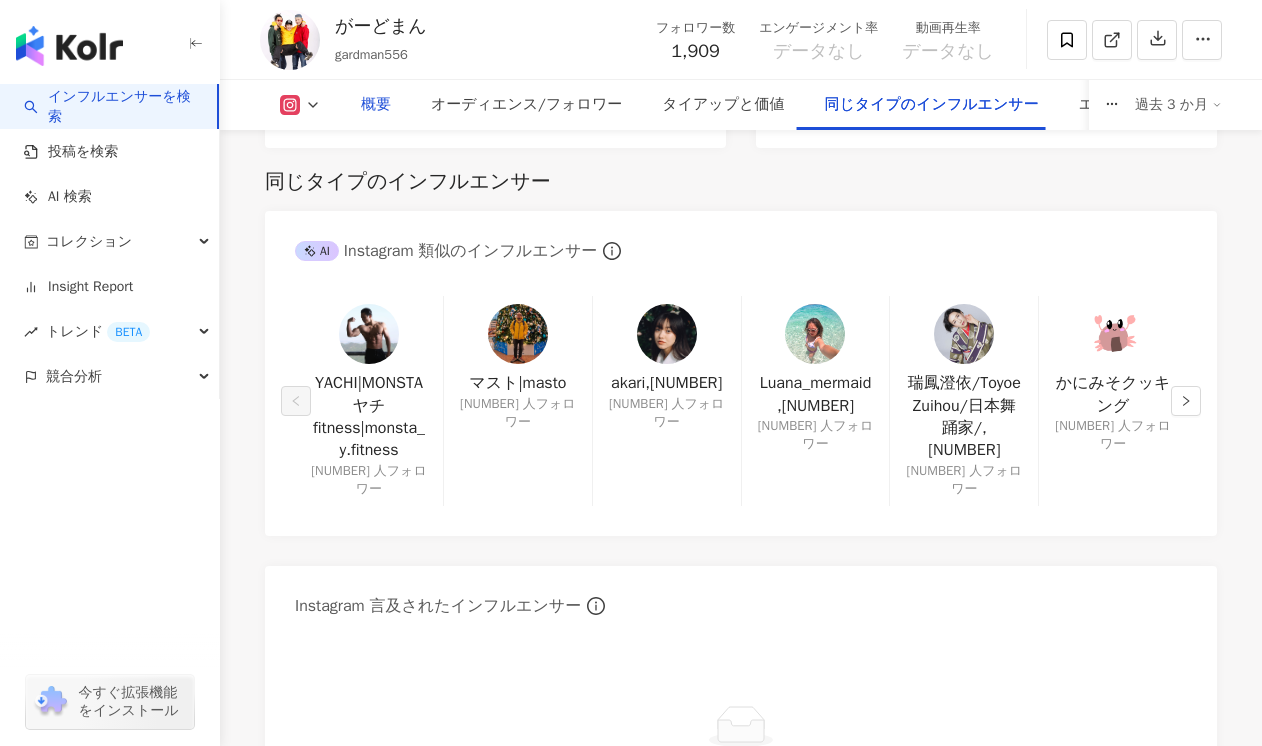click on "概要" at bounding box center [376, 105] 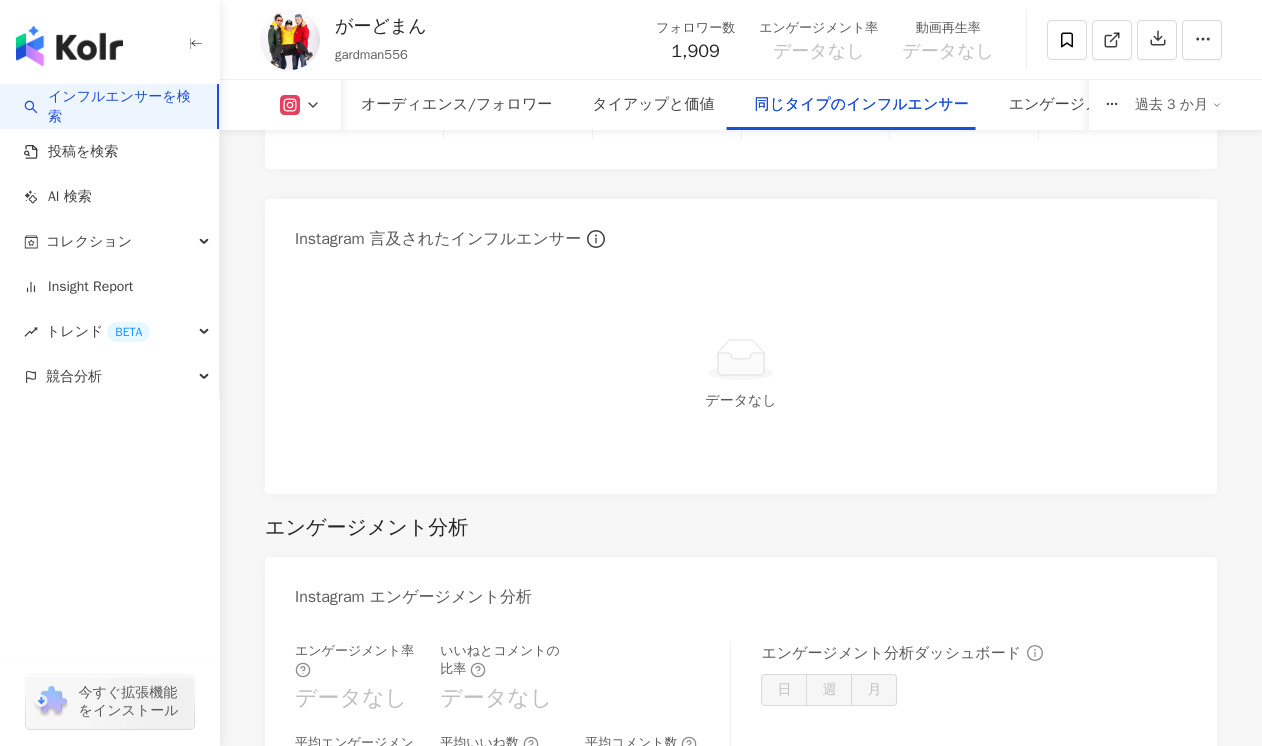 scroll, scrollTop: 4063, scrollLeft: 0, axis: vertical 